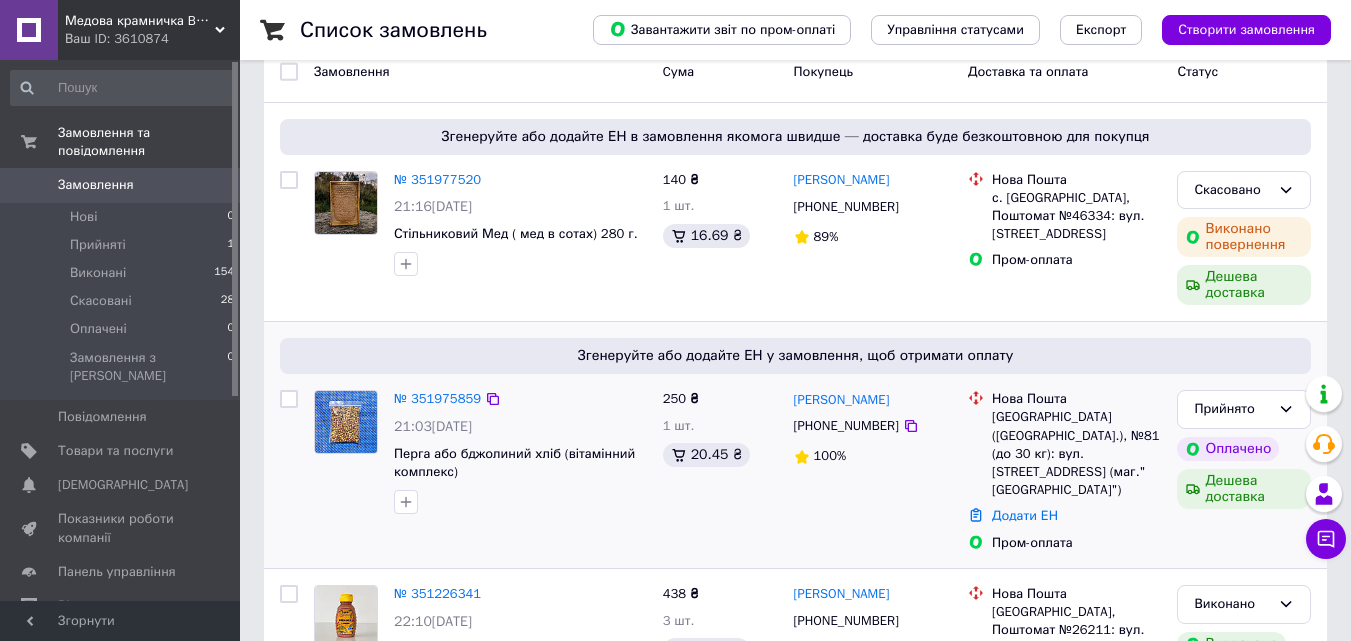 scroll, scrollTop: 200, scrollLeft: 0, axis: vertical 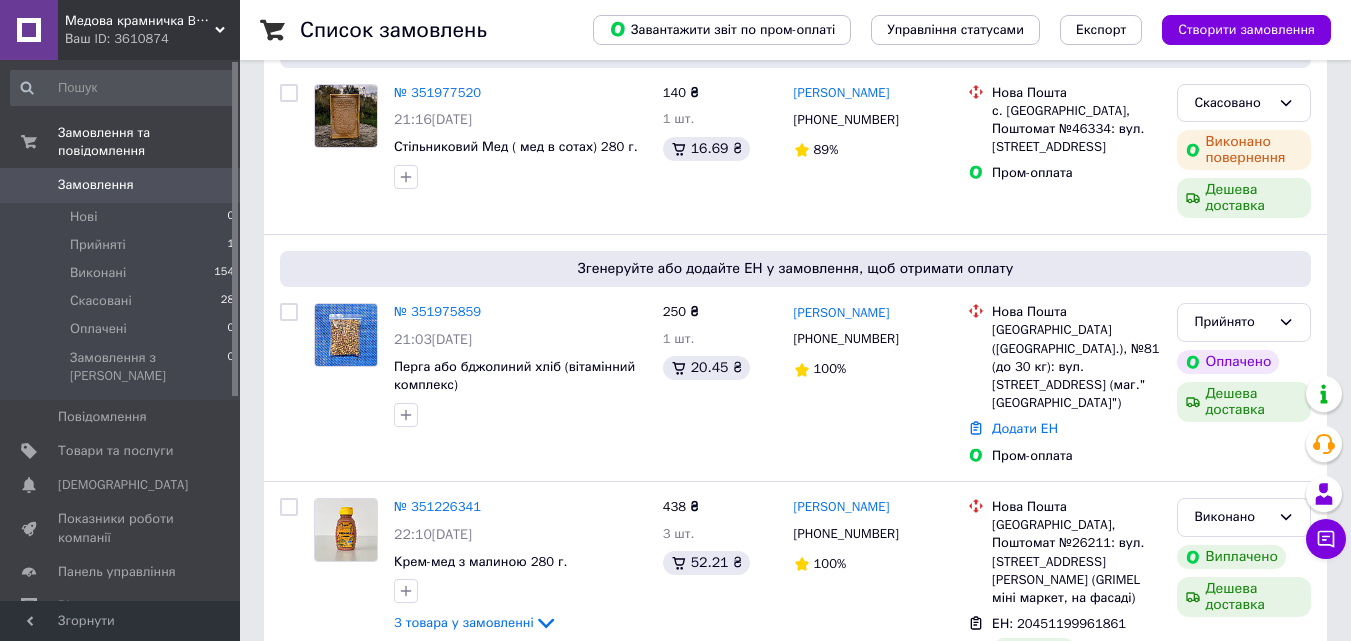 click on "№ 351975859" at bounding box center (437, 311) 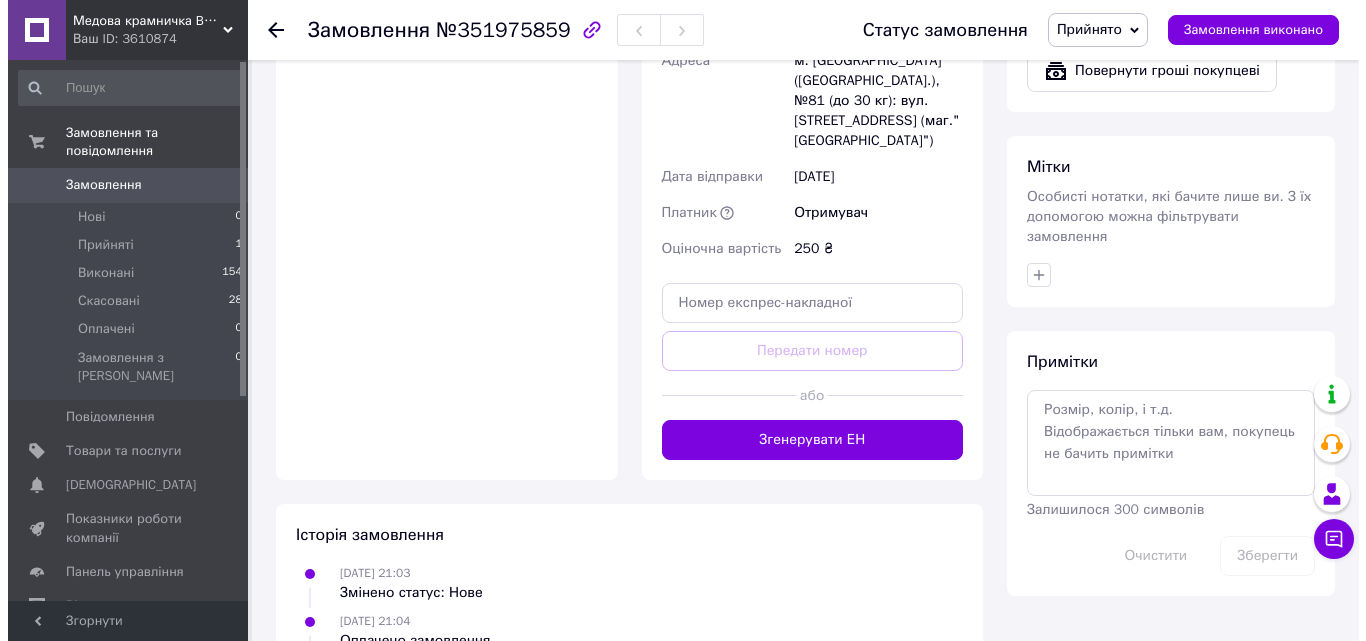 scroll, scrollTop: 1500, scrollLeft: 0, axis: vertical 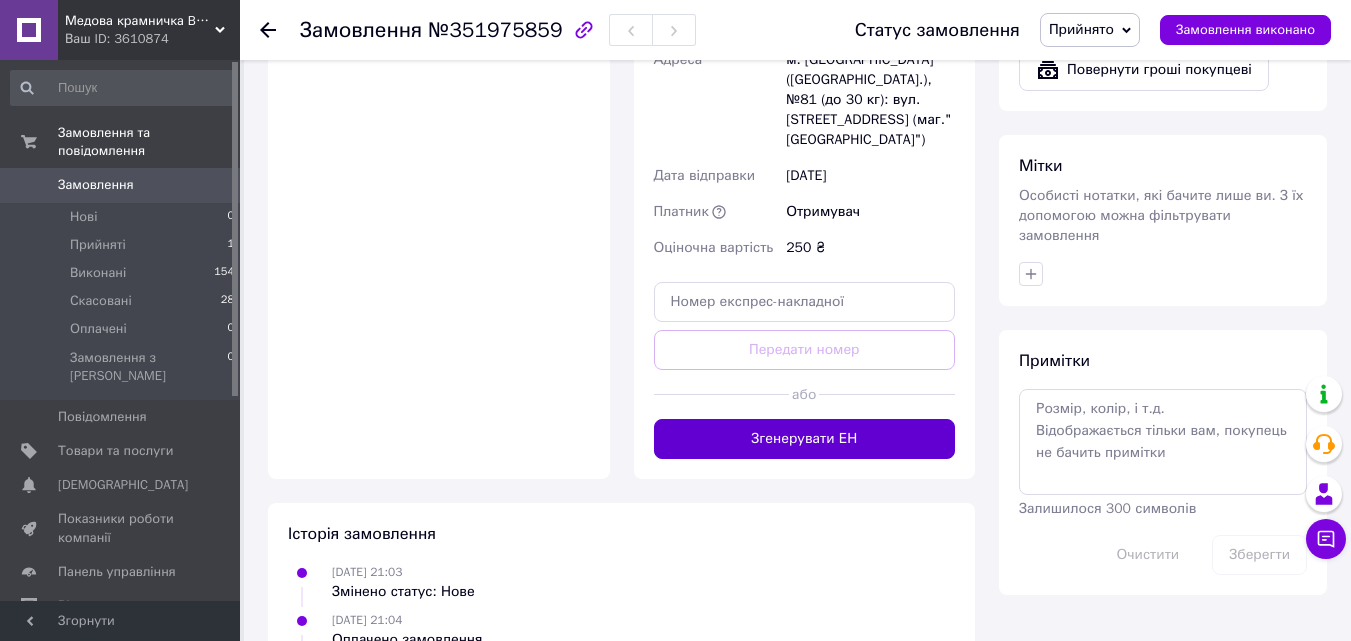 click on "Згенерувати ЕН" at bounding box center (805, 439) 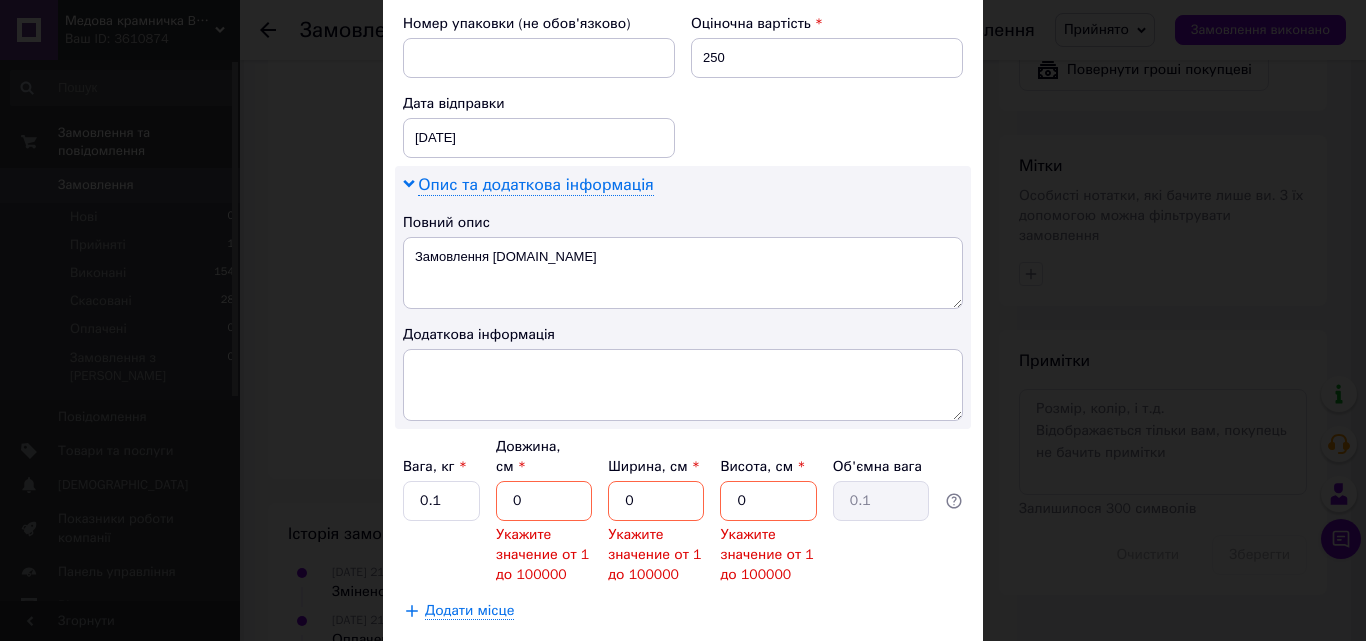 scroll, scrollTop: 900, scrollLeft: 0, axis: vertical 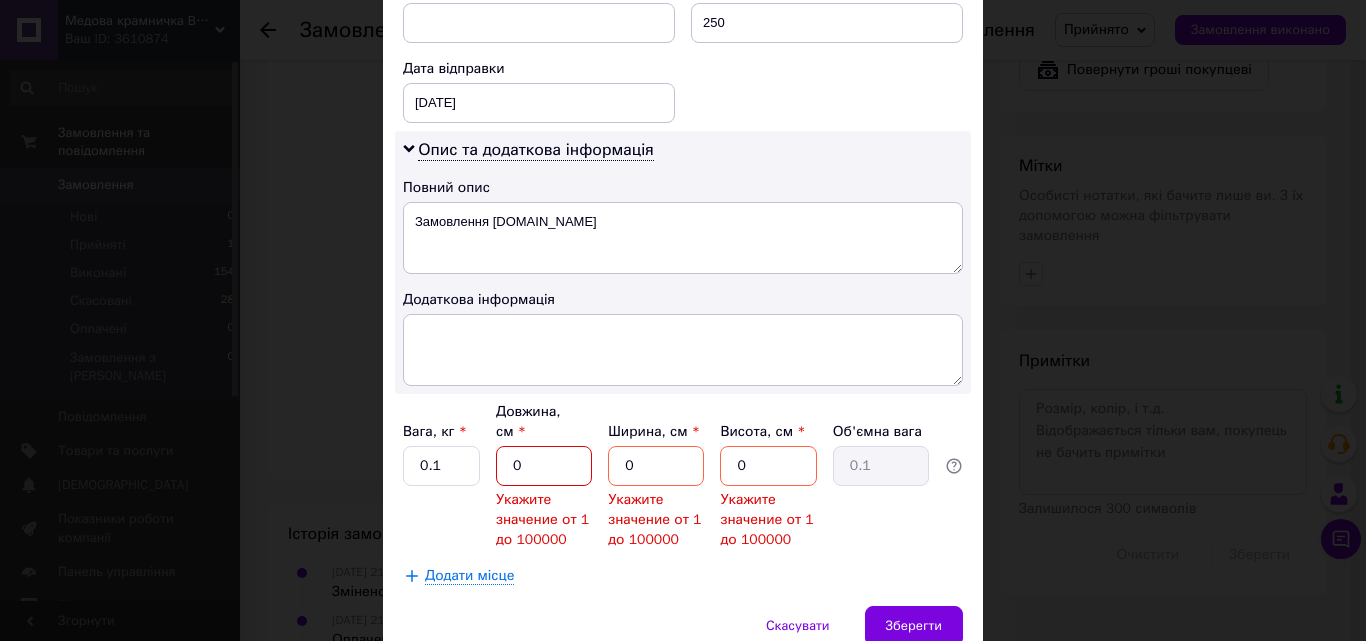 click on "0" at bounding box center (544, 466) 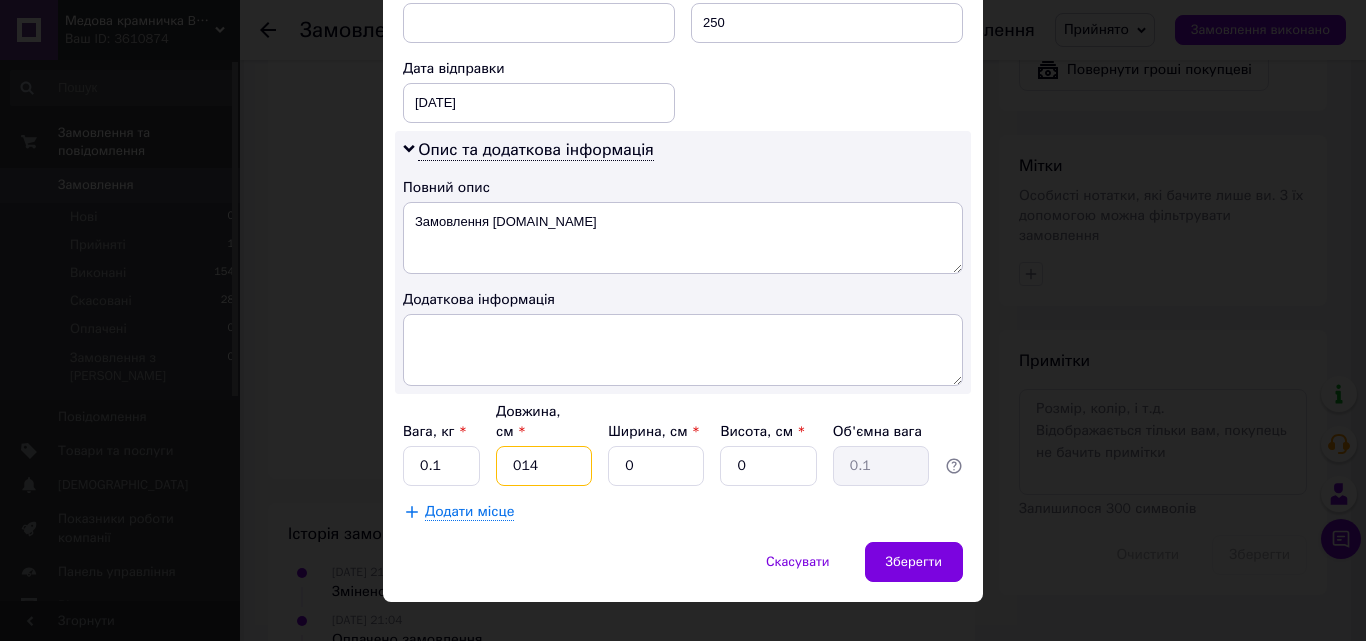 type on "014" 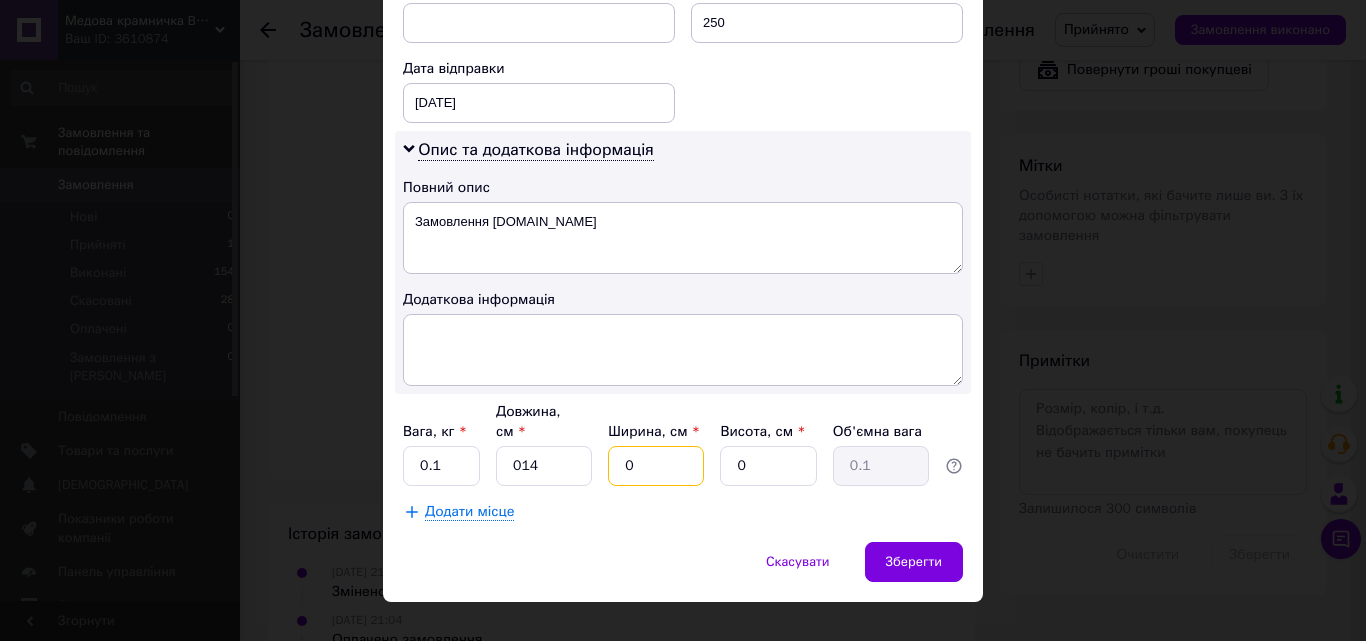 click on "0" at bounding box center [656, 466] 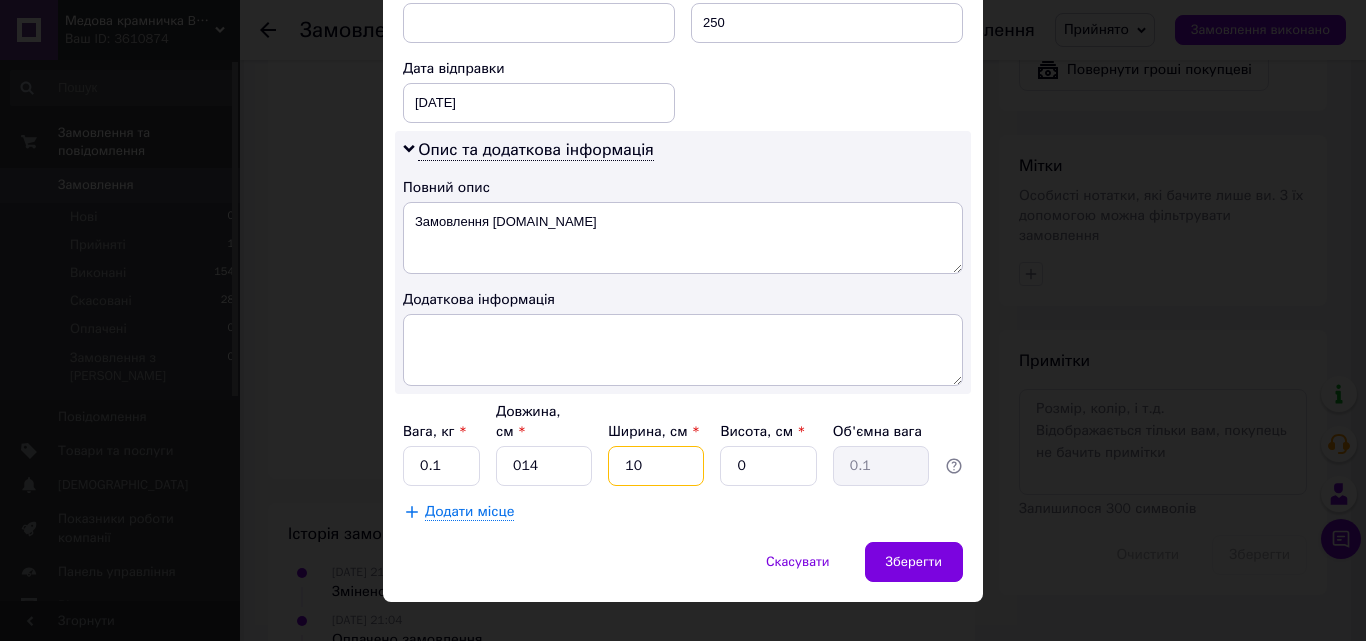 type on "10" 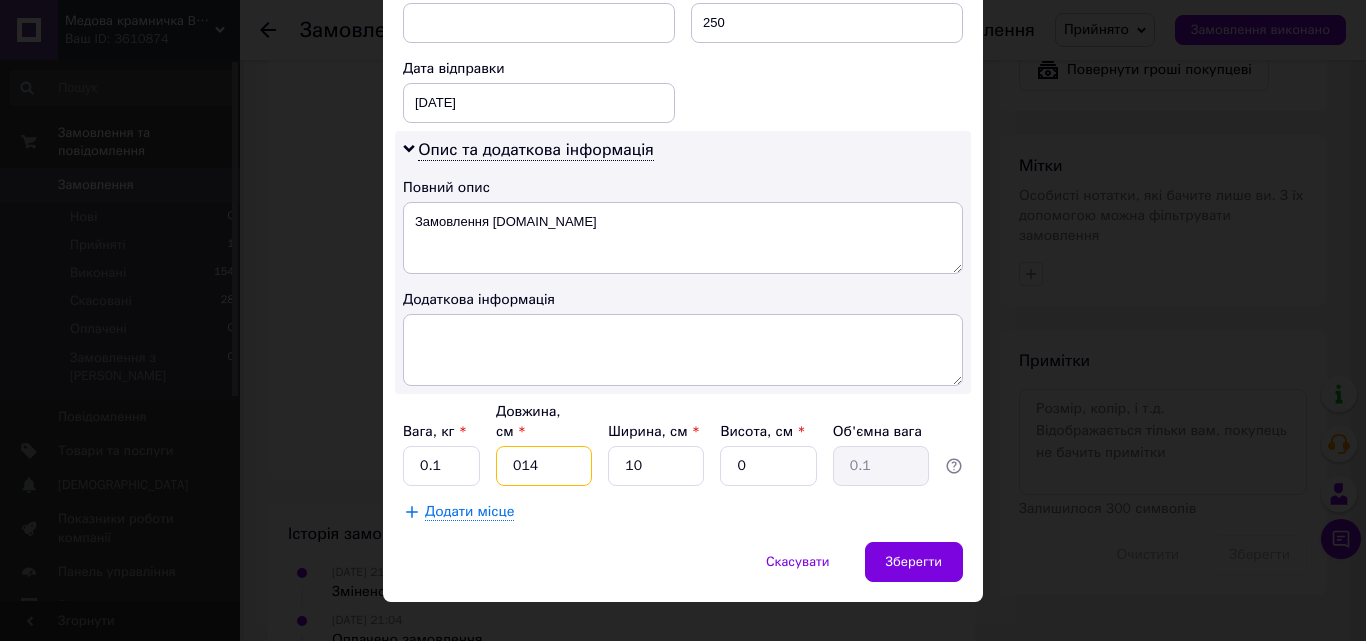 click on "014" at bounding box center (544, 466) 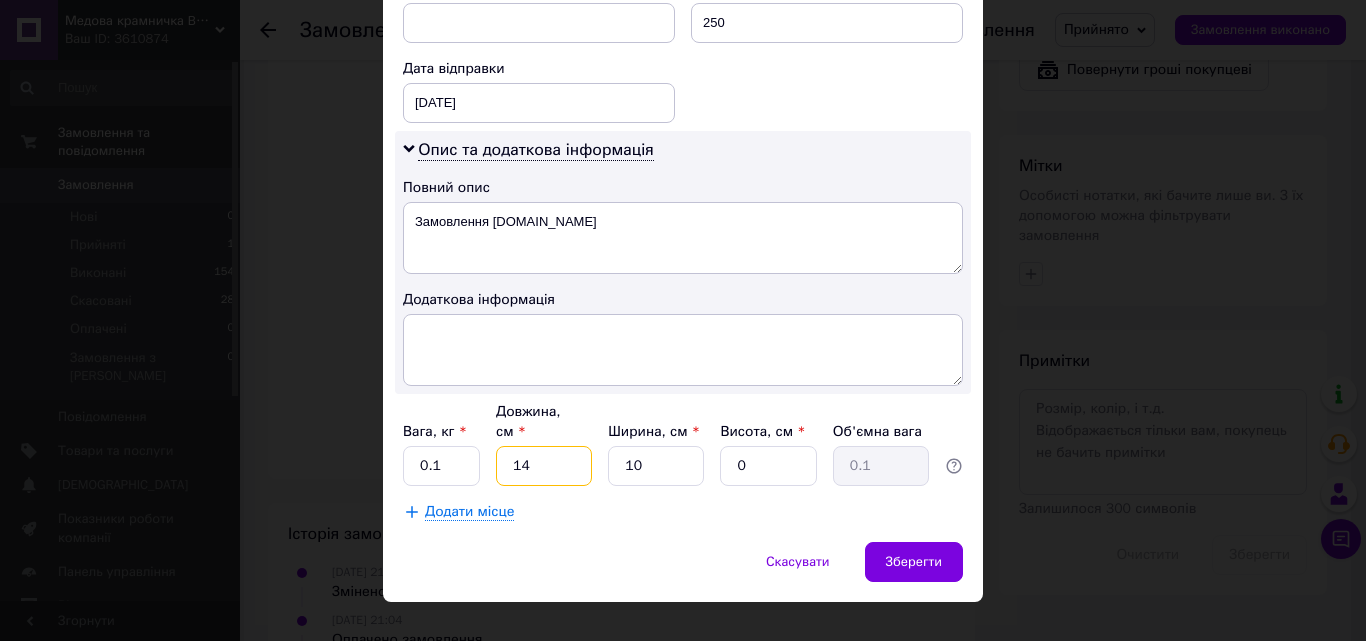 type on "14" 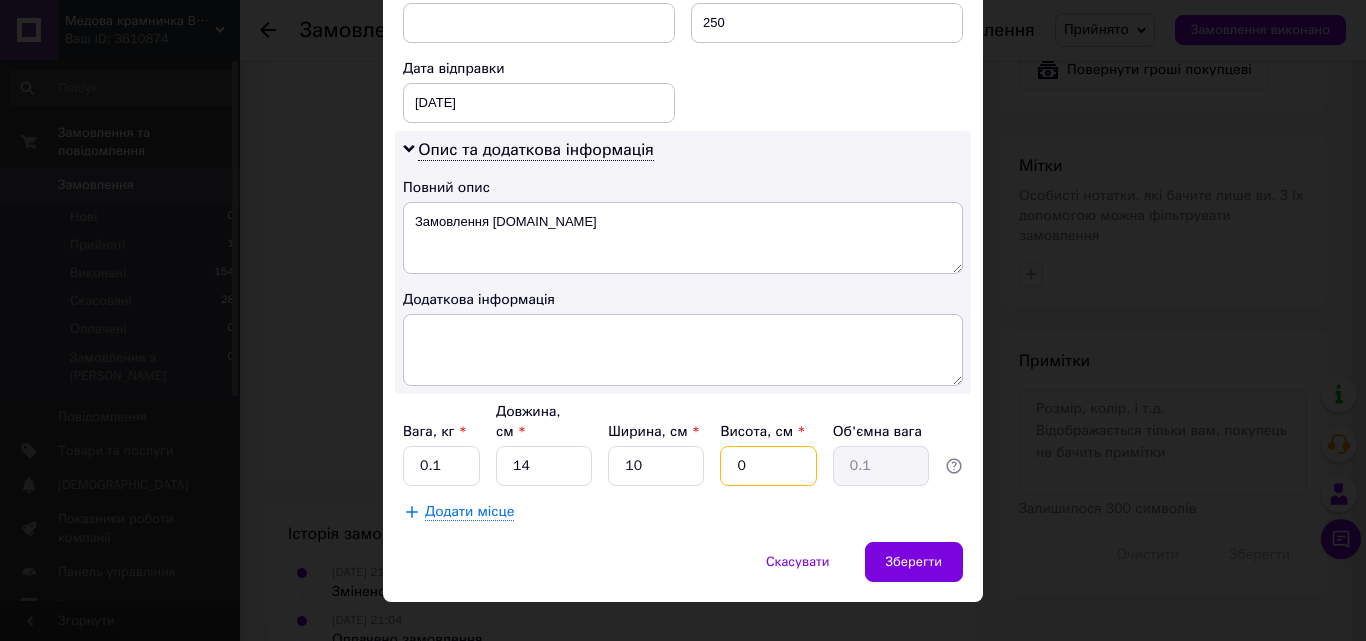 click on "0" at bounding box center [768, 466] 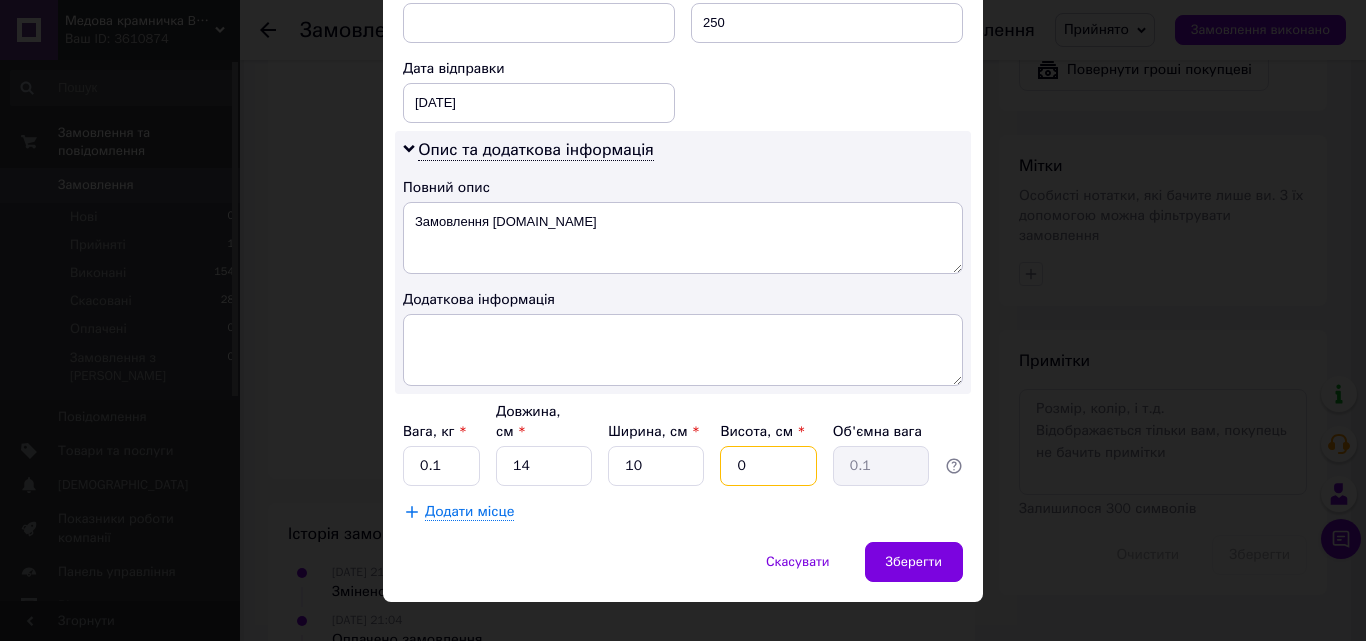 type 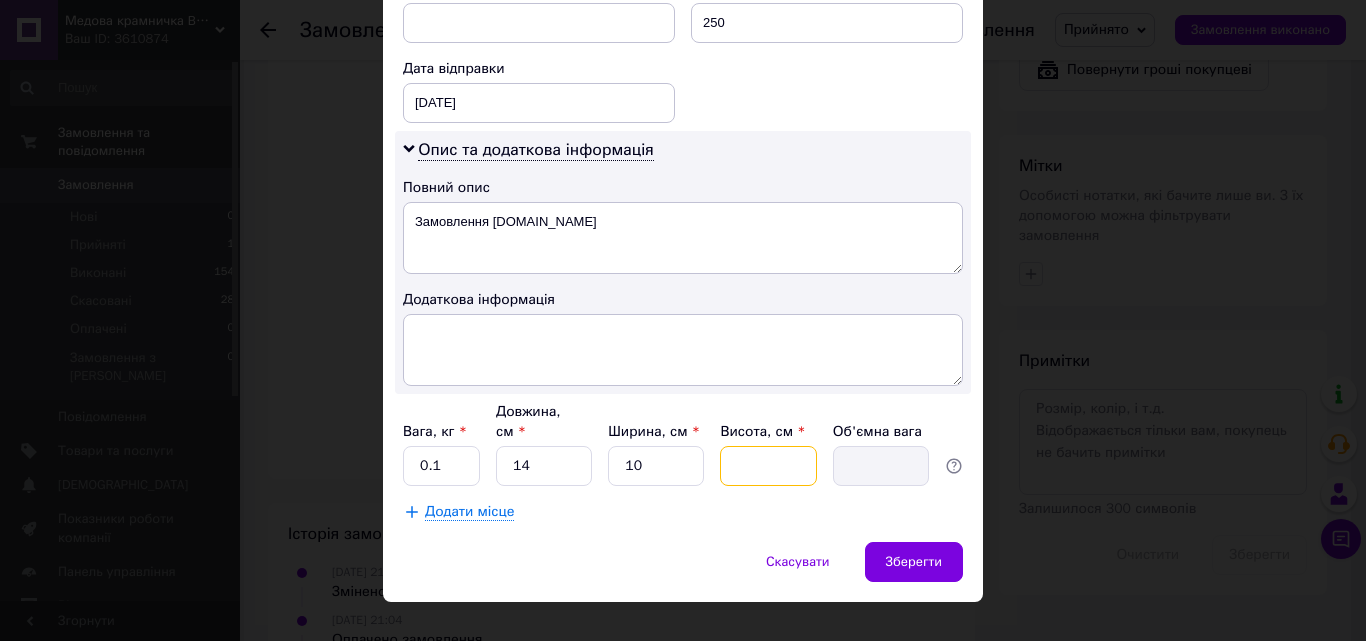 type on "4" 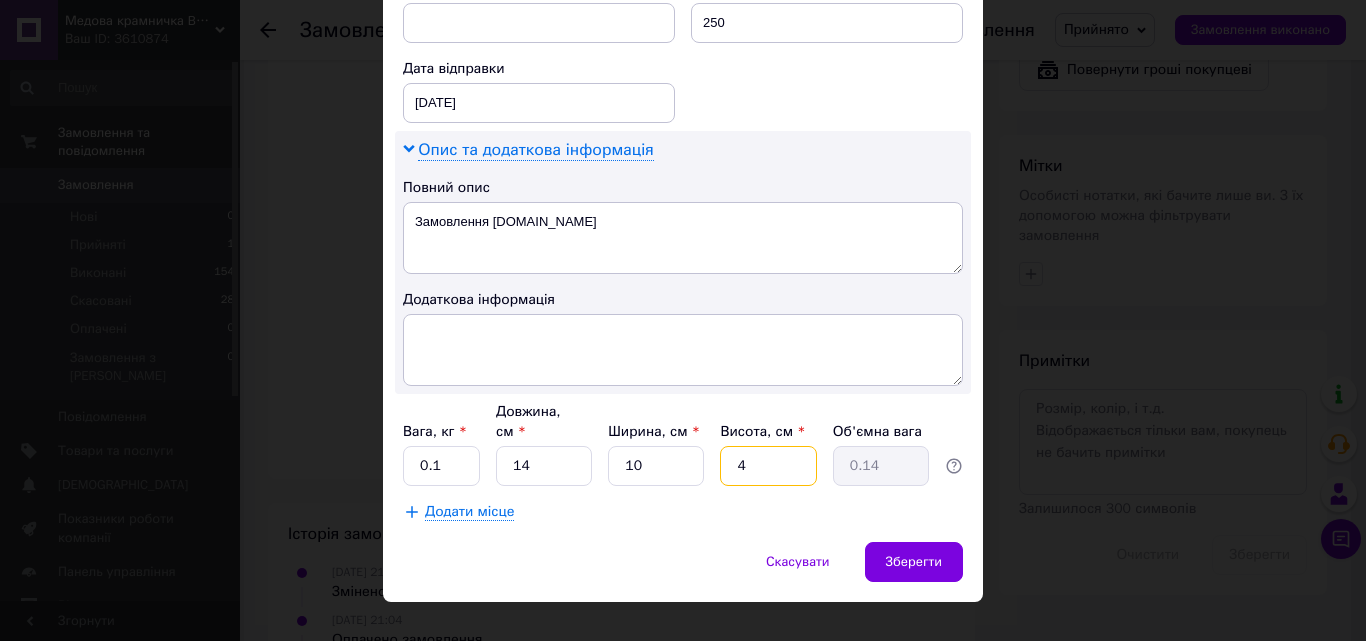 type on "4" 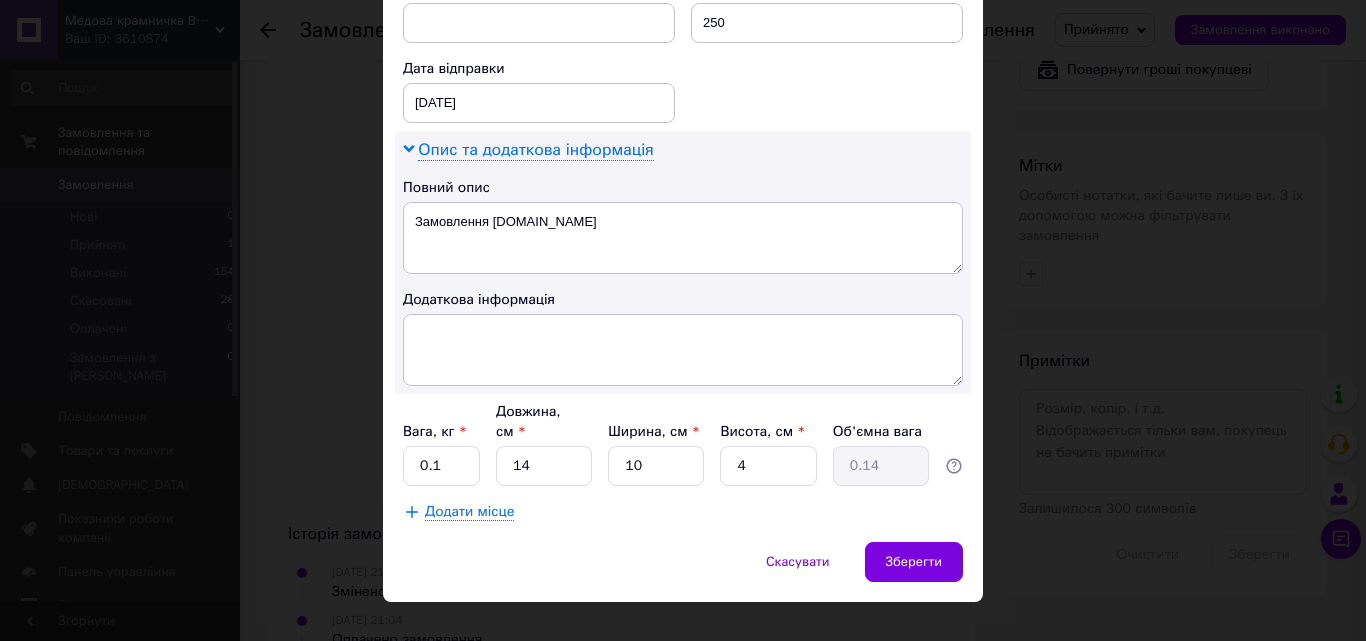 click on "Опис та додаткова інформація" at bounding box center (535, 150) 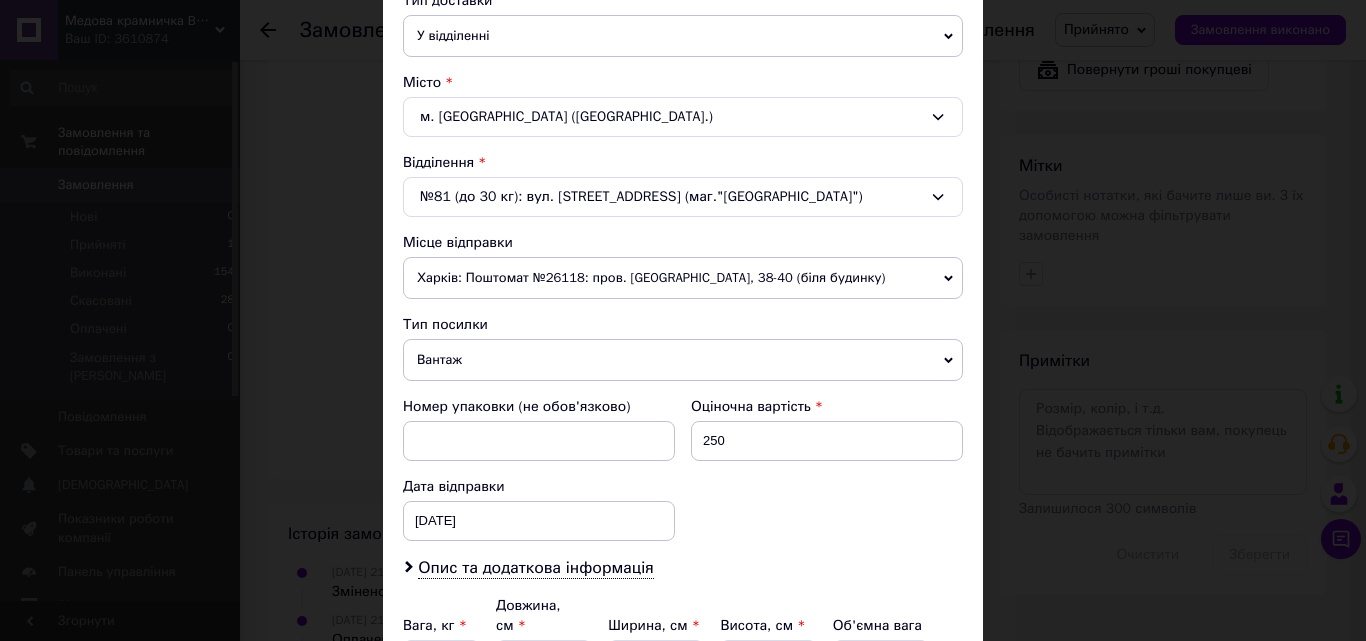 scroll, scrollTop: 500, scrollLeft: 0, axis: vertical 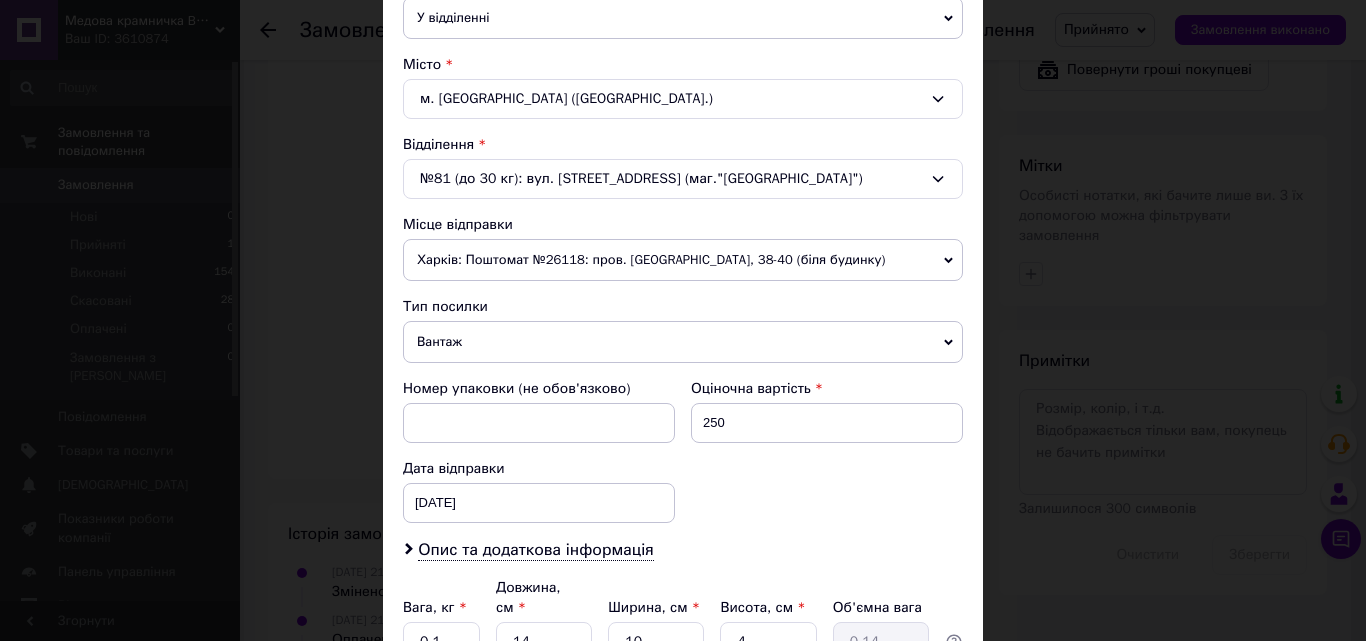 click on "Вантаж" at bounding box center [683, 342] 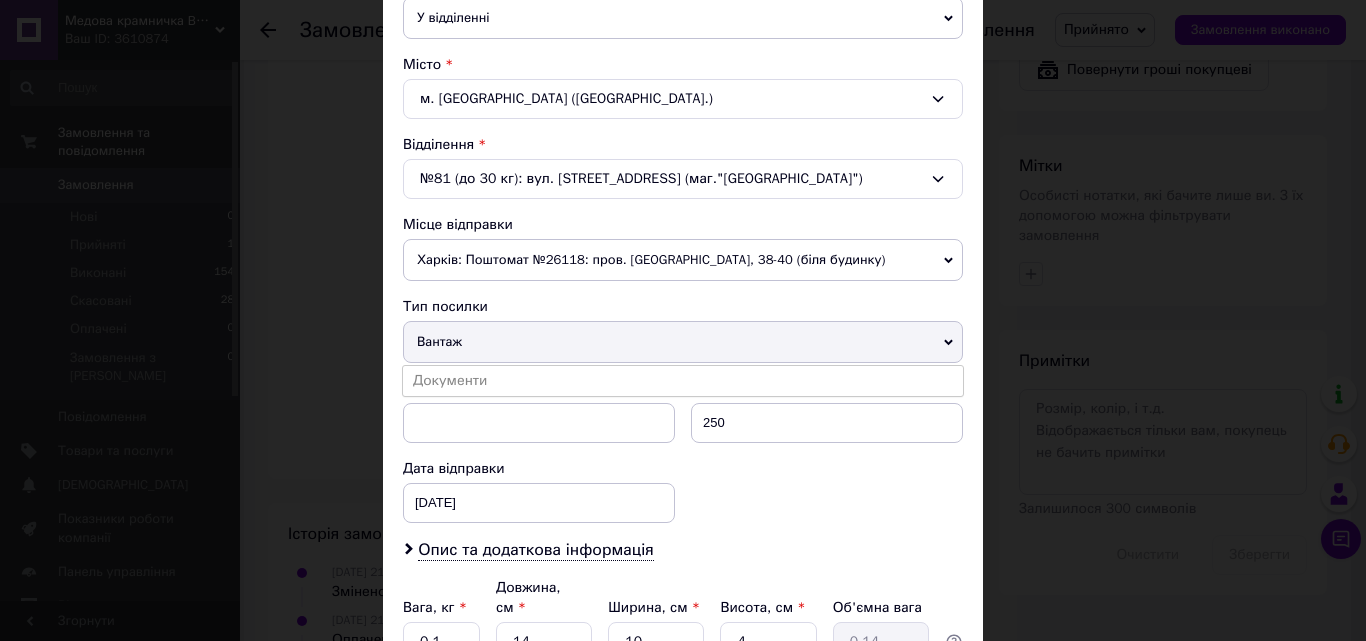 click on "Вантаж" at bounding box center [683, 342] 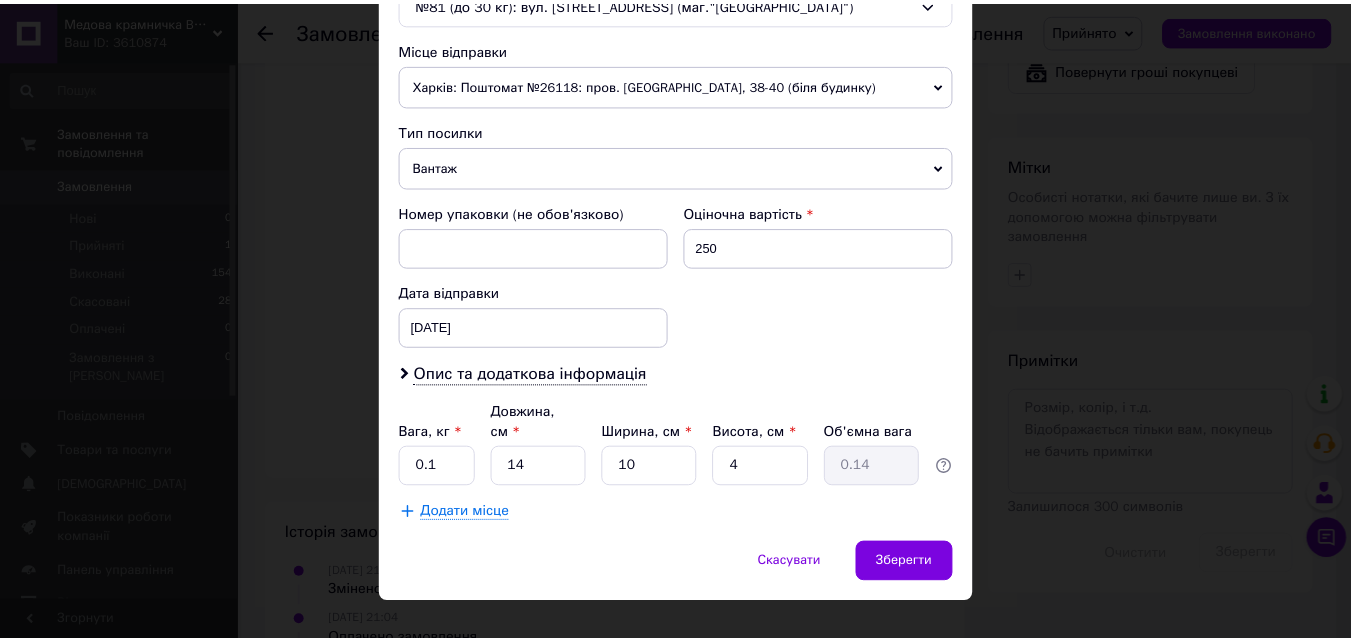 scroll, scrollTop: 687, scrollLeft: 0, axis: vertical 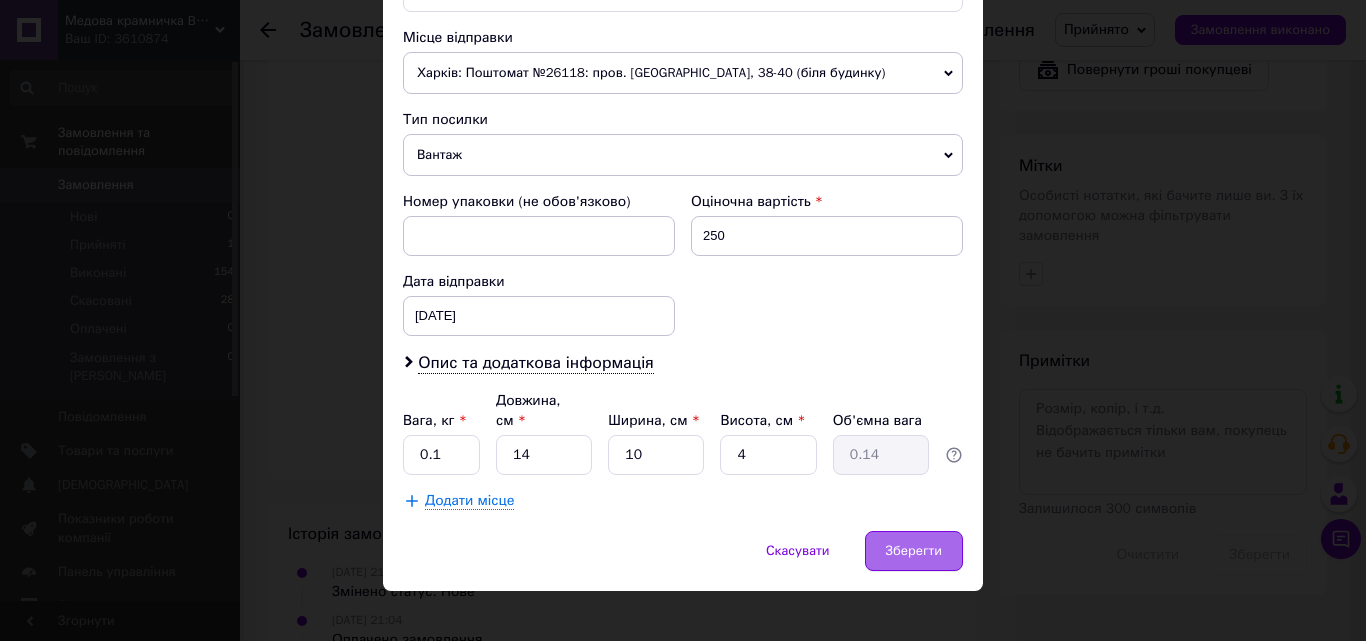 click on "Зберегти" at bounding box center [914, 551] 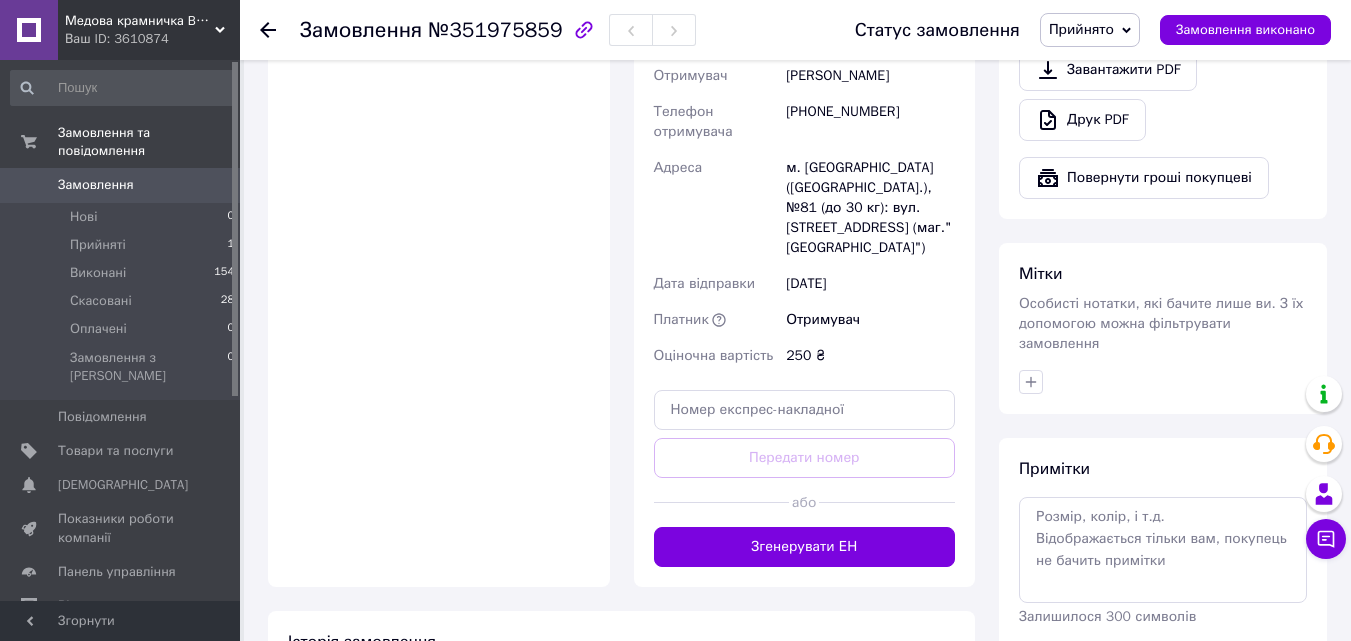 scroll, scrollTop: 1600, scrollLeft: 0, axis: vertical 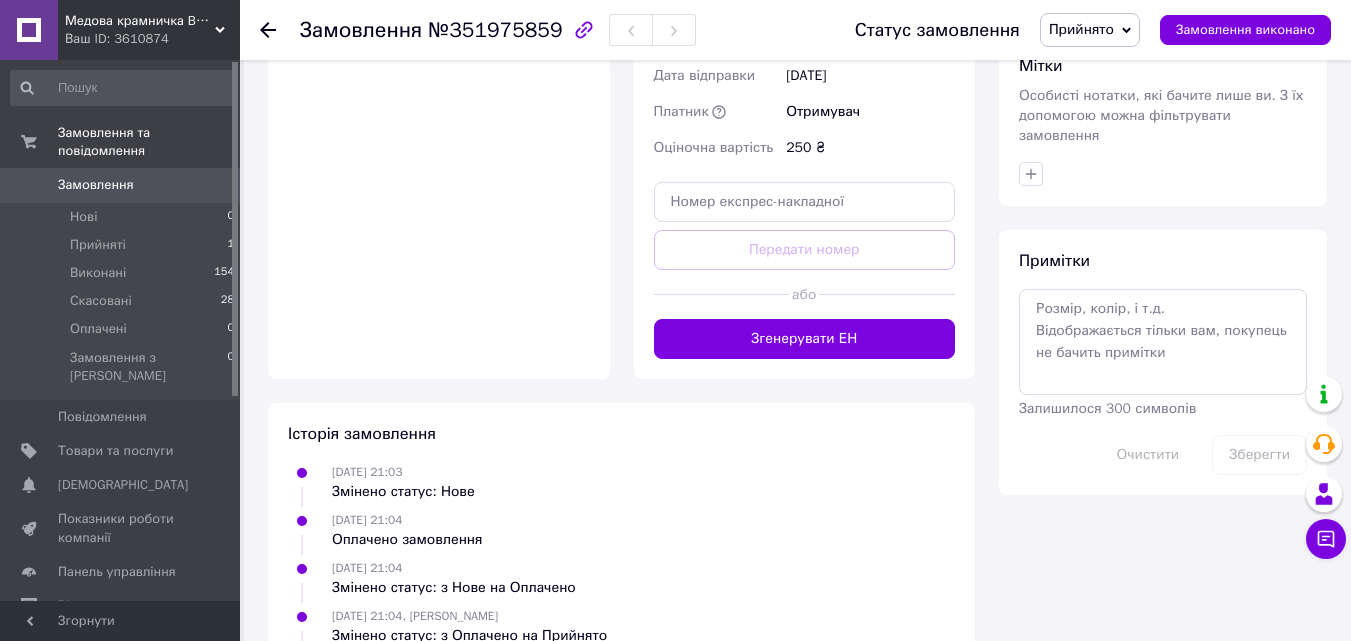 click on "Згенерувати ЕН" at bounding box center (805, 339) 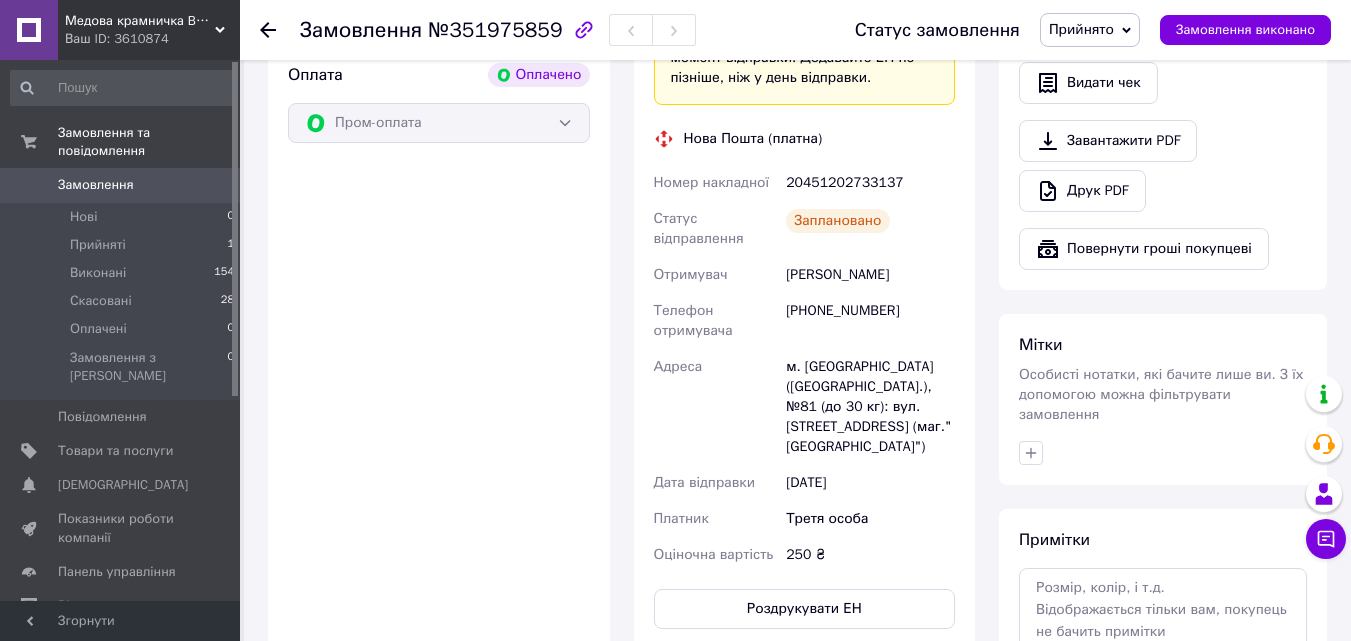 scroll, scrollTop: 1400, scrollLeft: 0, axis: vertical 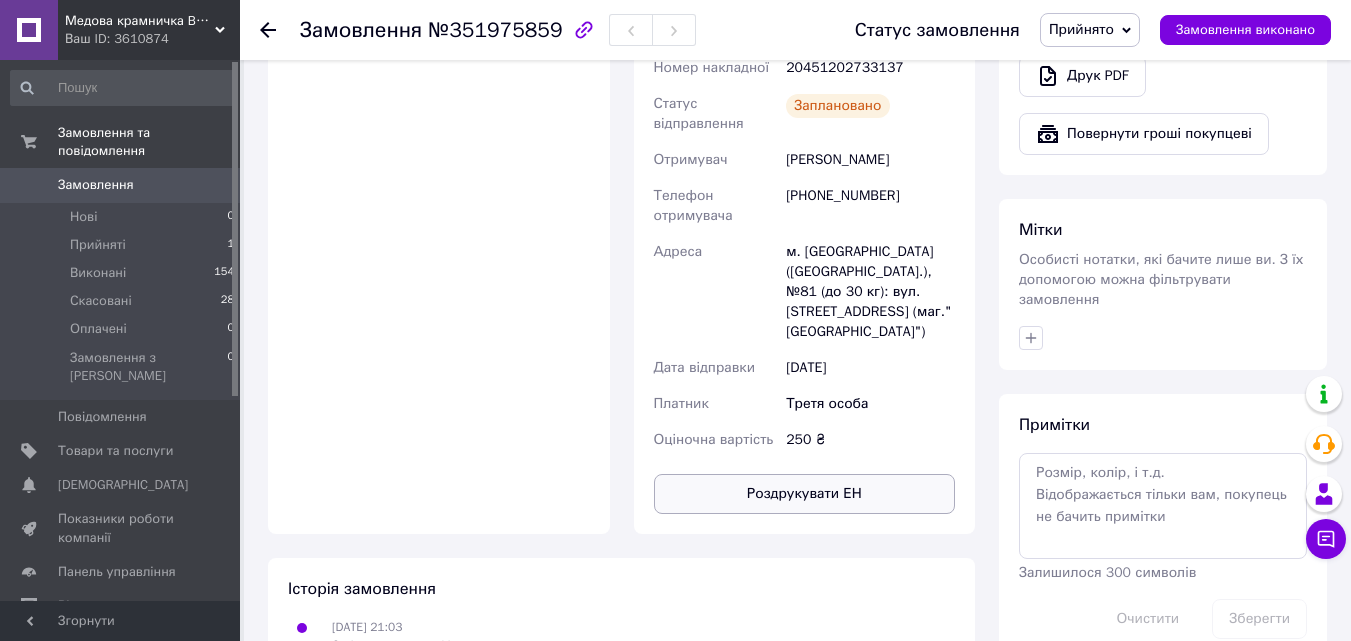click on "Роздрукувати ЕН" at bounding box center (805, 494) 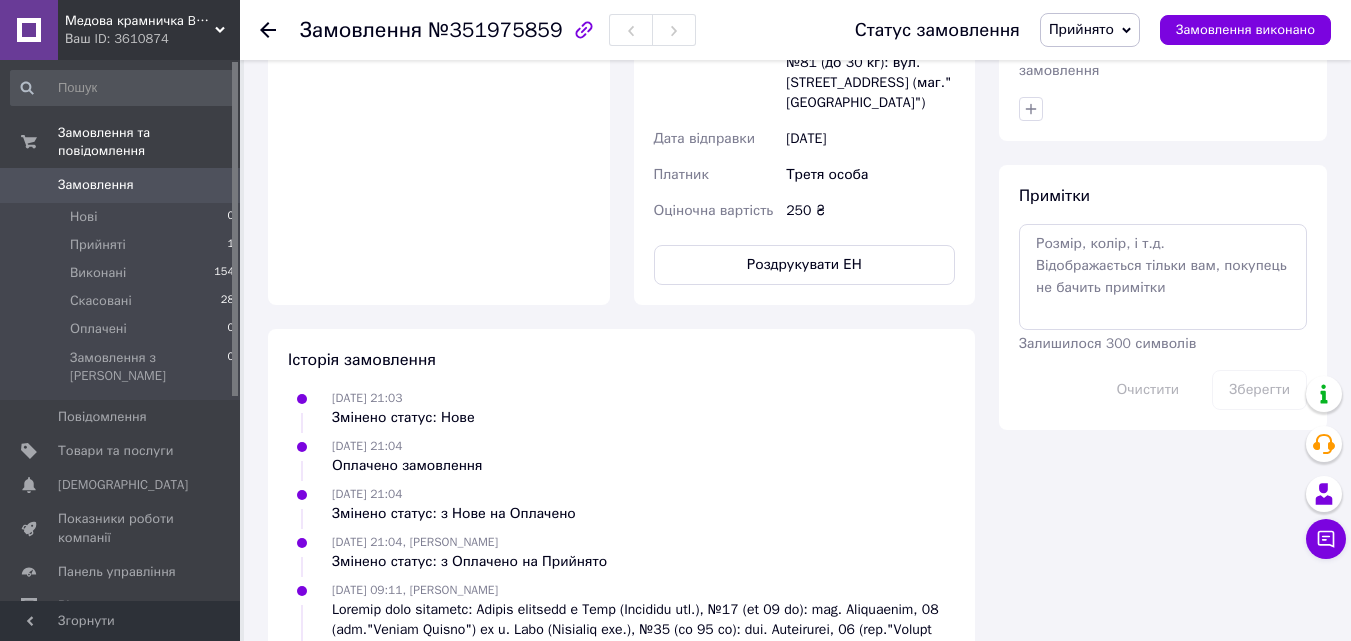 scroll, scrollTop: 1800, scrollLeft: 0, axis: vertical 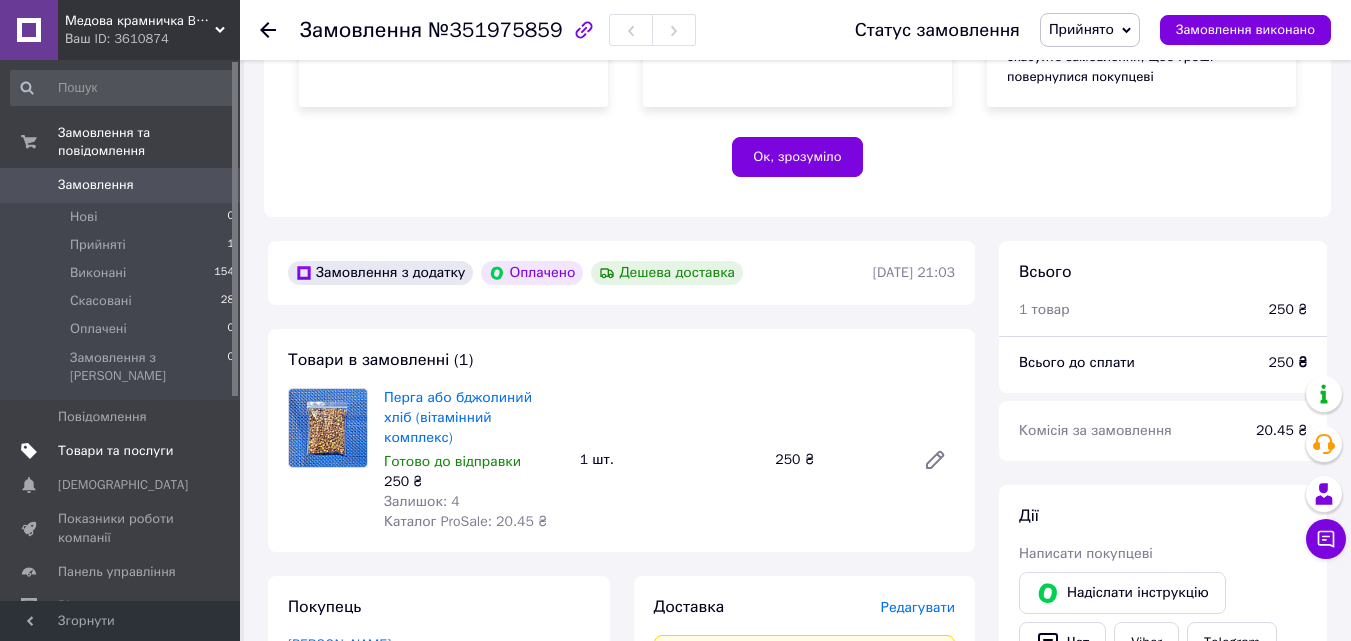 click on "Товари та послуги" at bounding box center [115, 451] 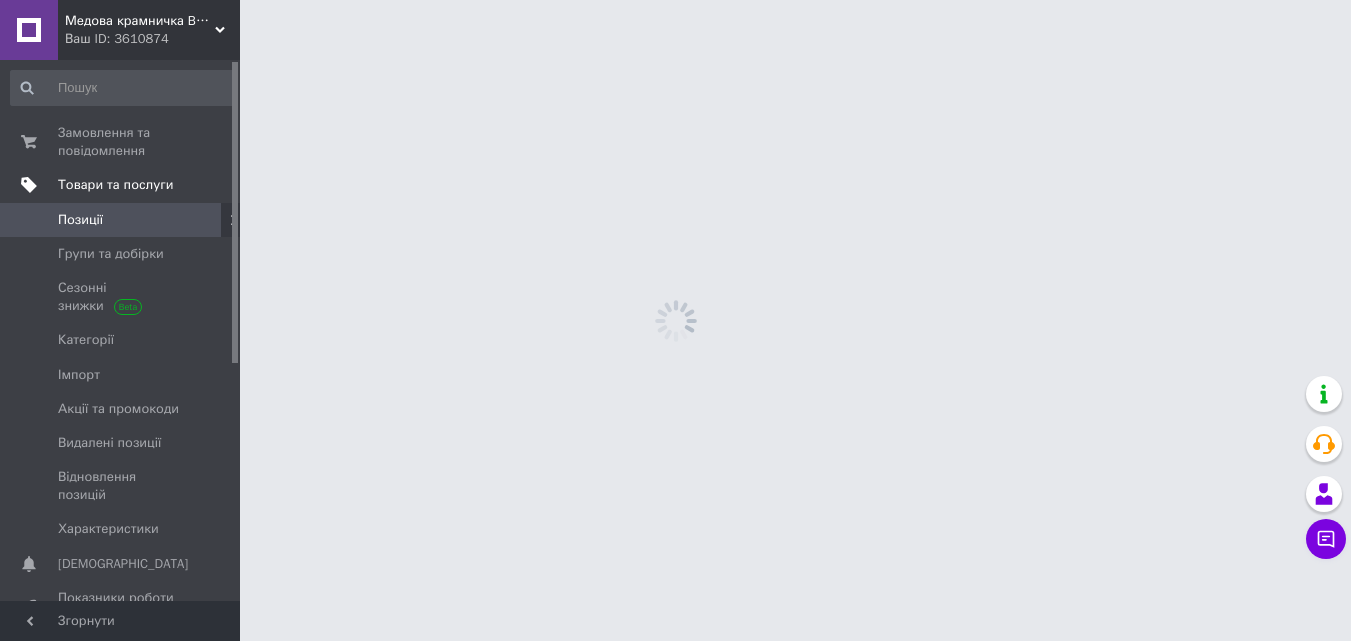 scroll, scrollTop: 0, scrollLeft: 0, axis: both 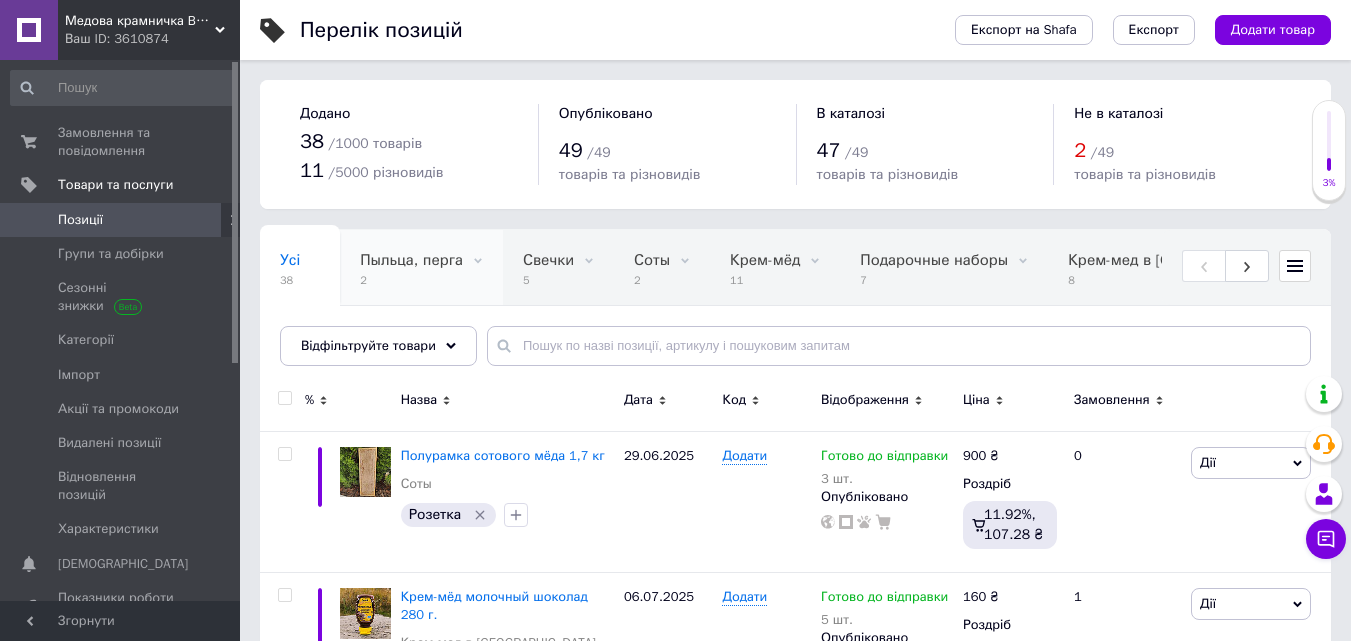 click on "Пыльца, перга" at bounding box center (411, 260) 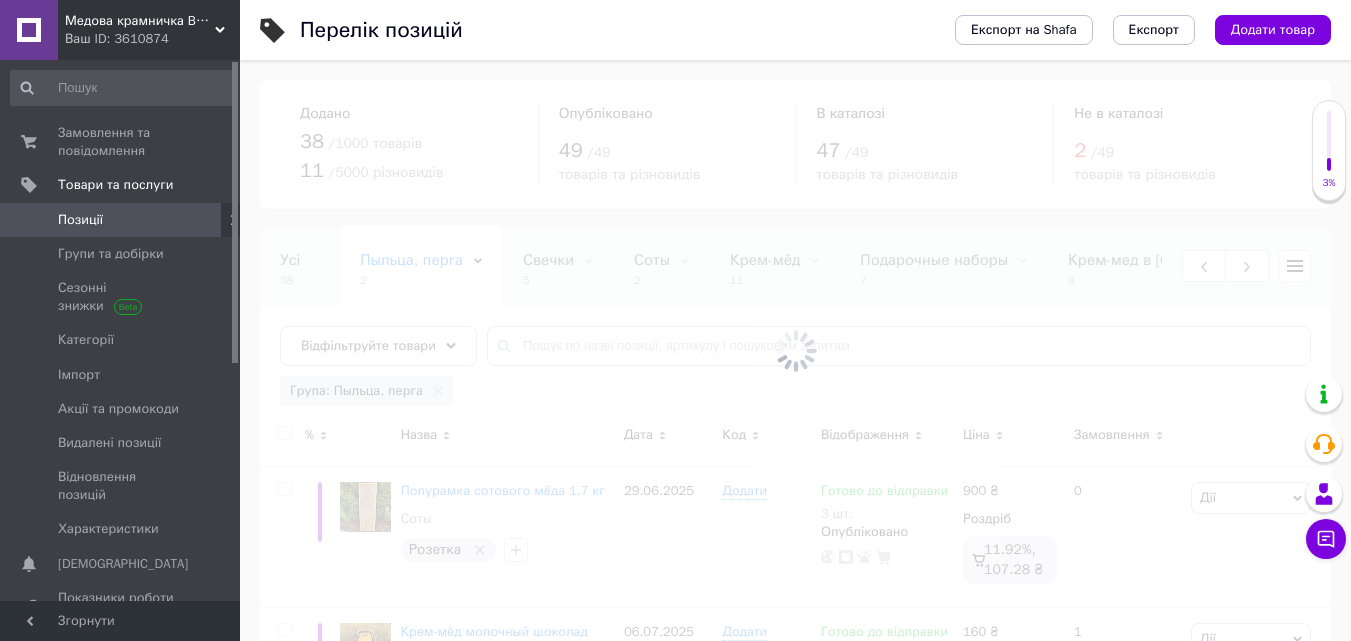 scroll, scrollTop: 0, scrollLeft: 89, axis: horizontal 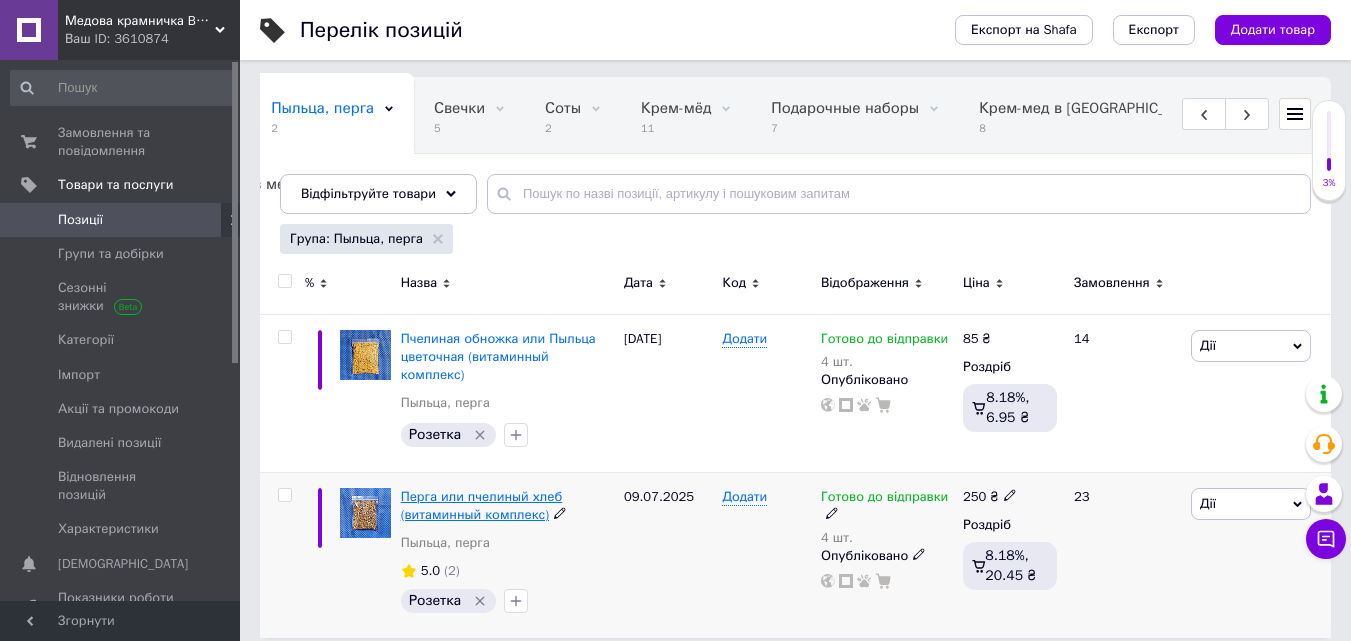 click on "Перга или пчелиный хлеб (витаминный комплекс)" at bounding box center [482, 505] 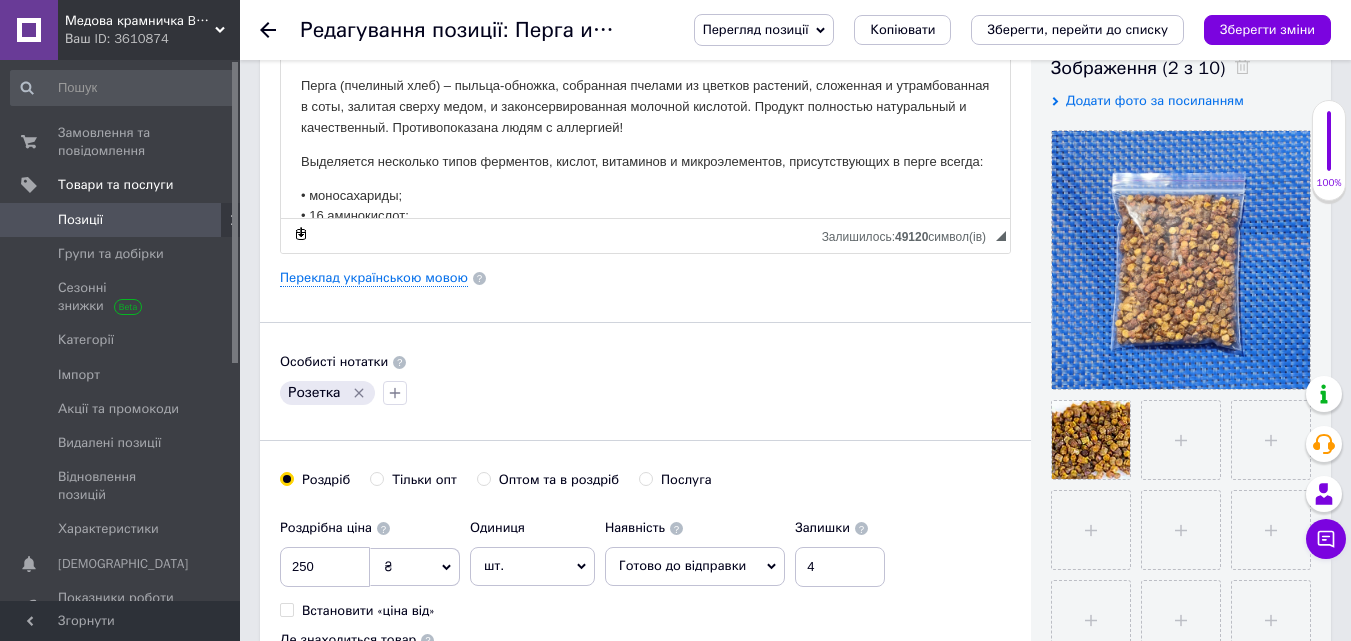 scroll, scrollTop: 500, scrollLeft: 0, axis: vertical 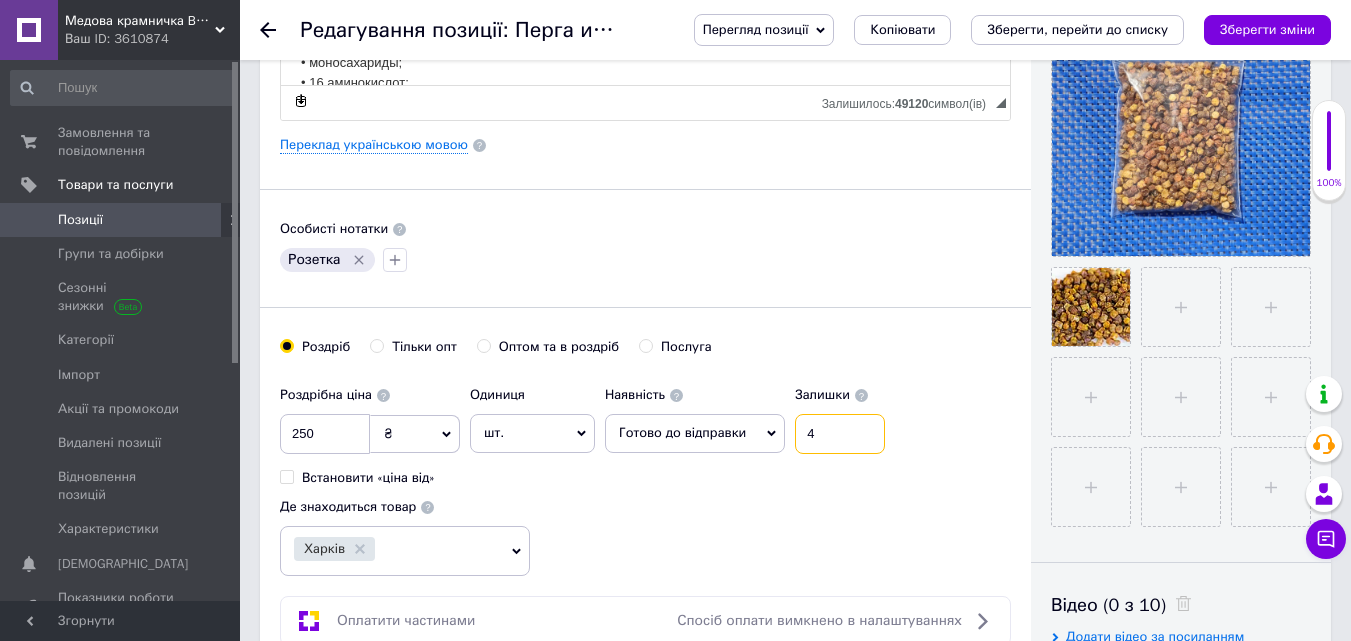 click on "4" at bounding box center (840, 434) 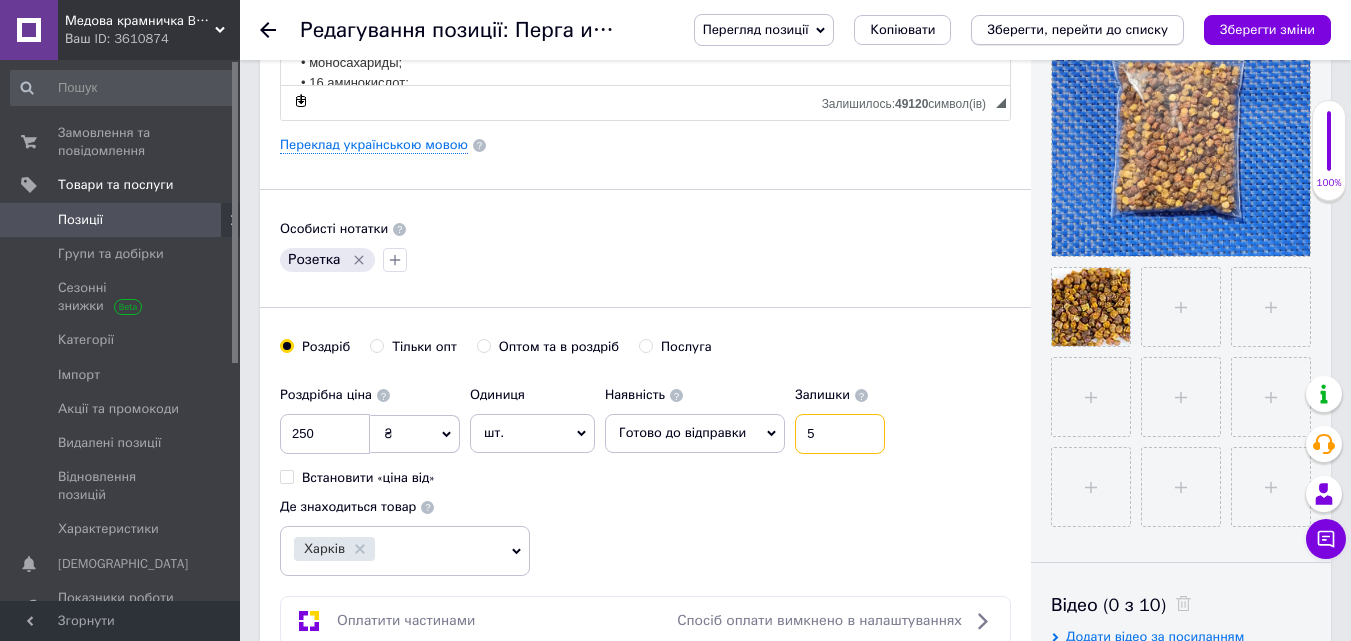 type on "5" 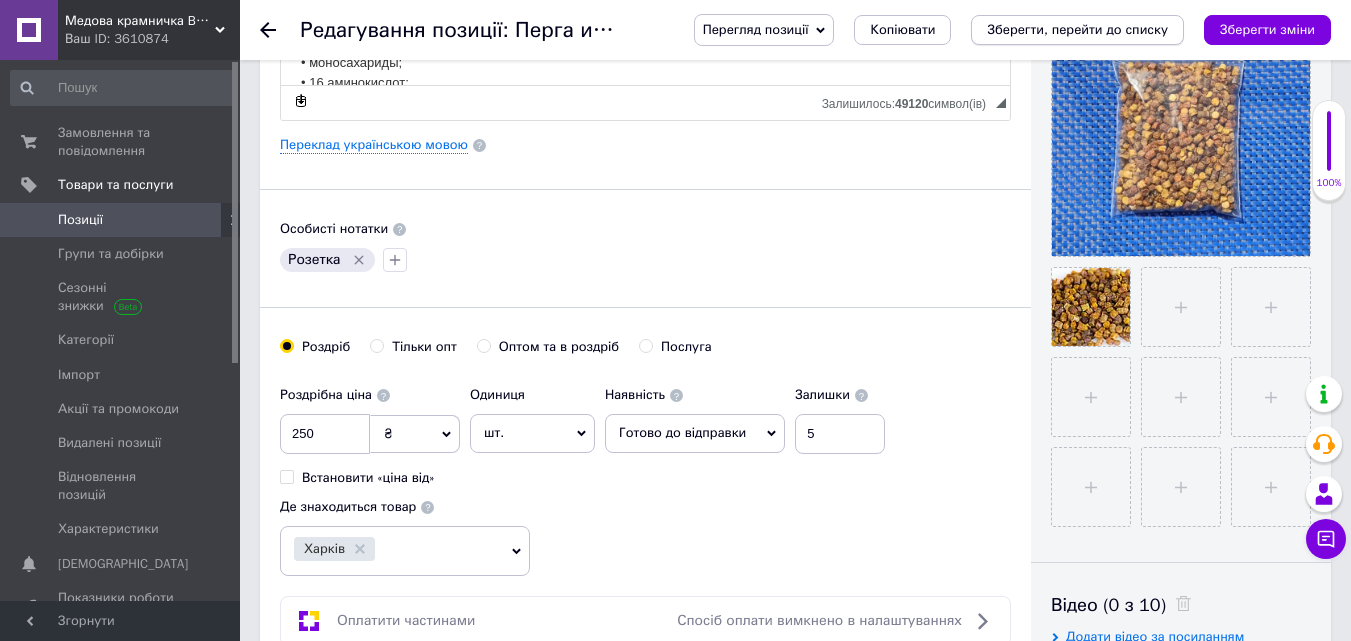 click on "Зберегти, перейти до списку" at bounding box center [1077, 29] 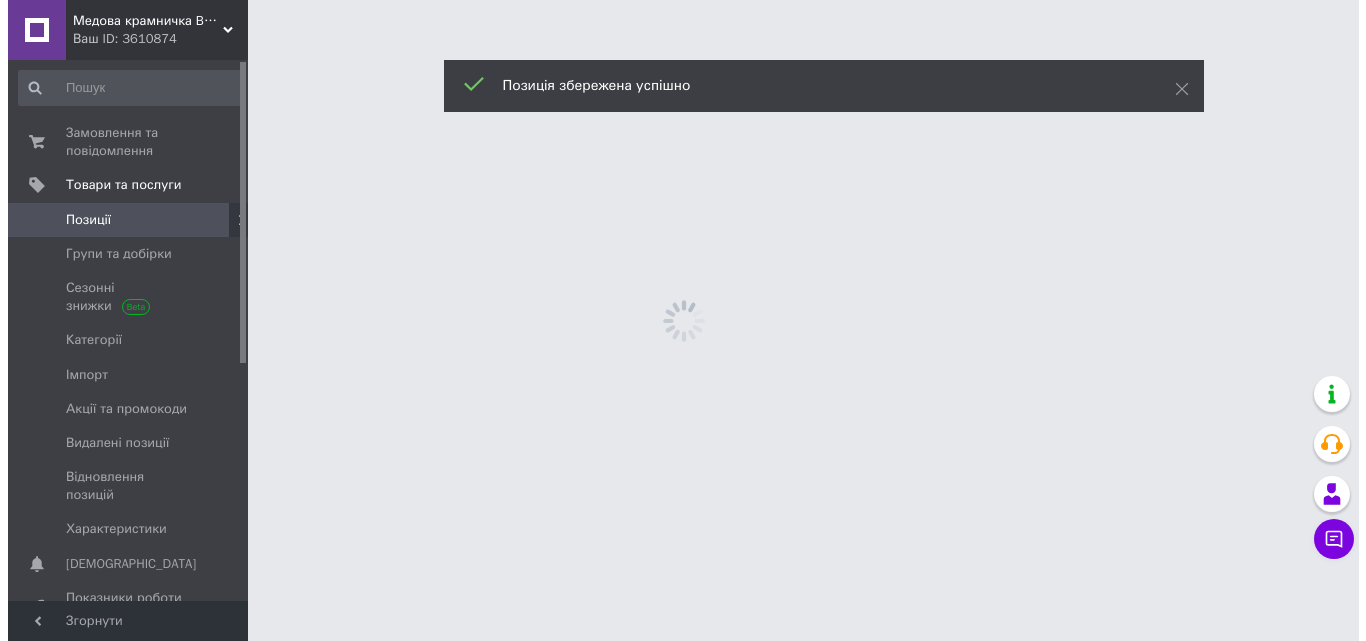 scroll, scrollTop: 0, scrollLeft: 0, axis: both 